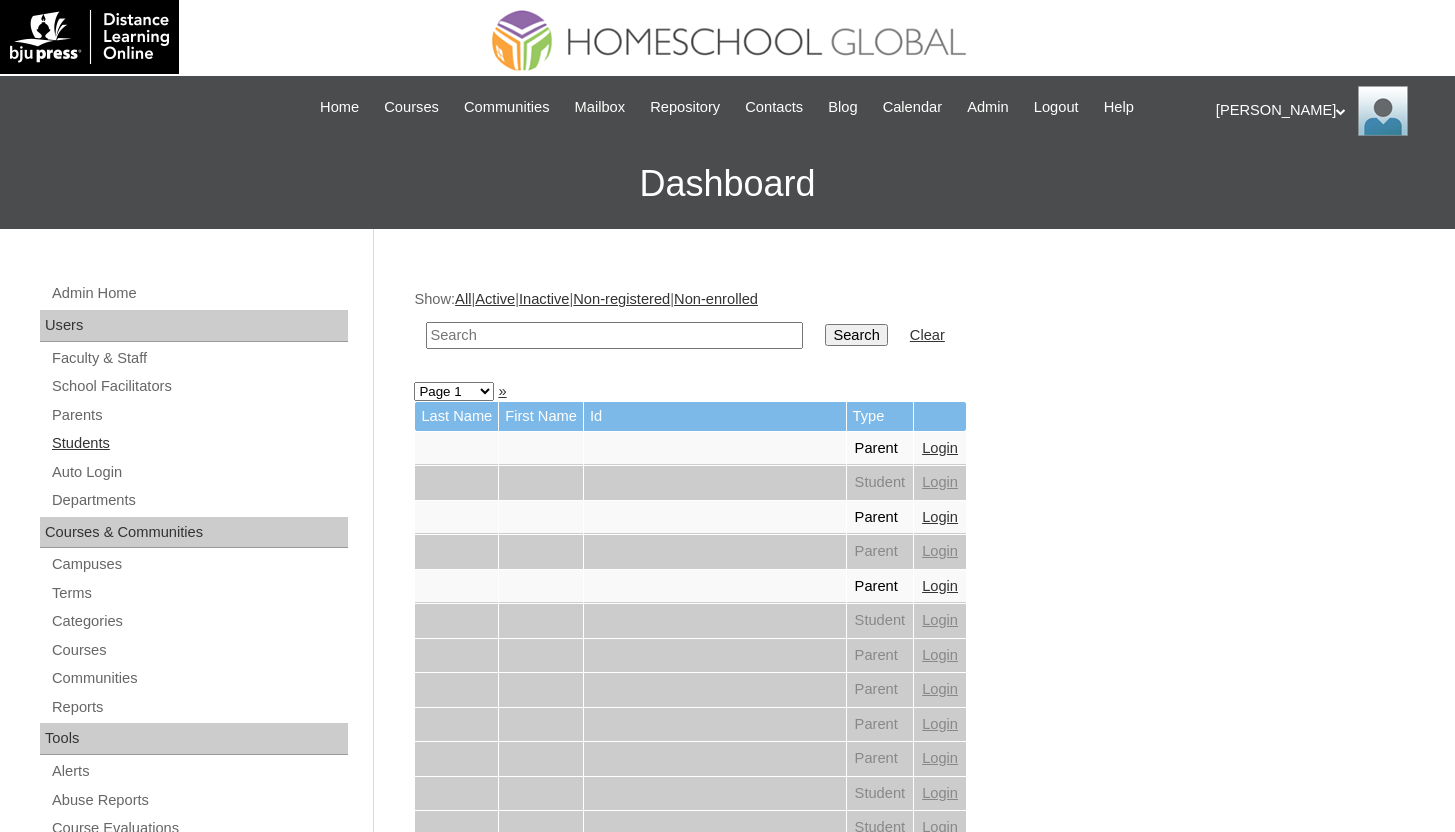 scroll, scrollTop: 0, scrollLeft: 0, axis: both 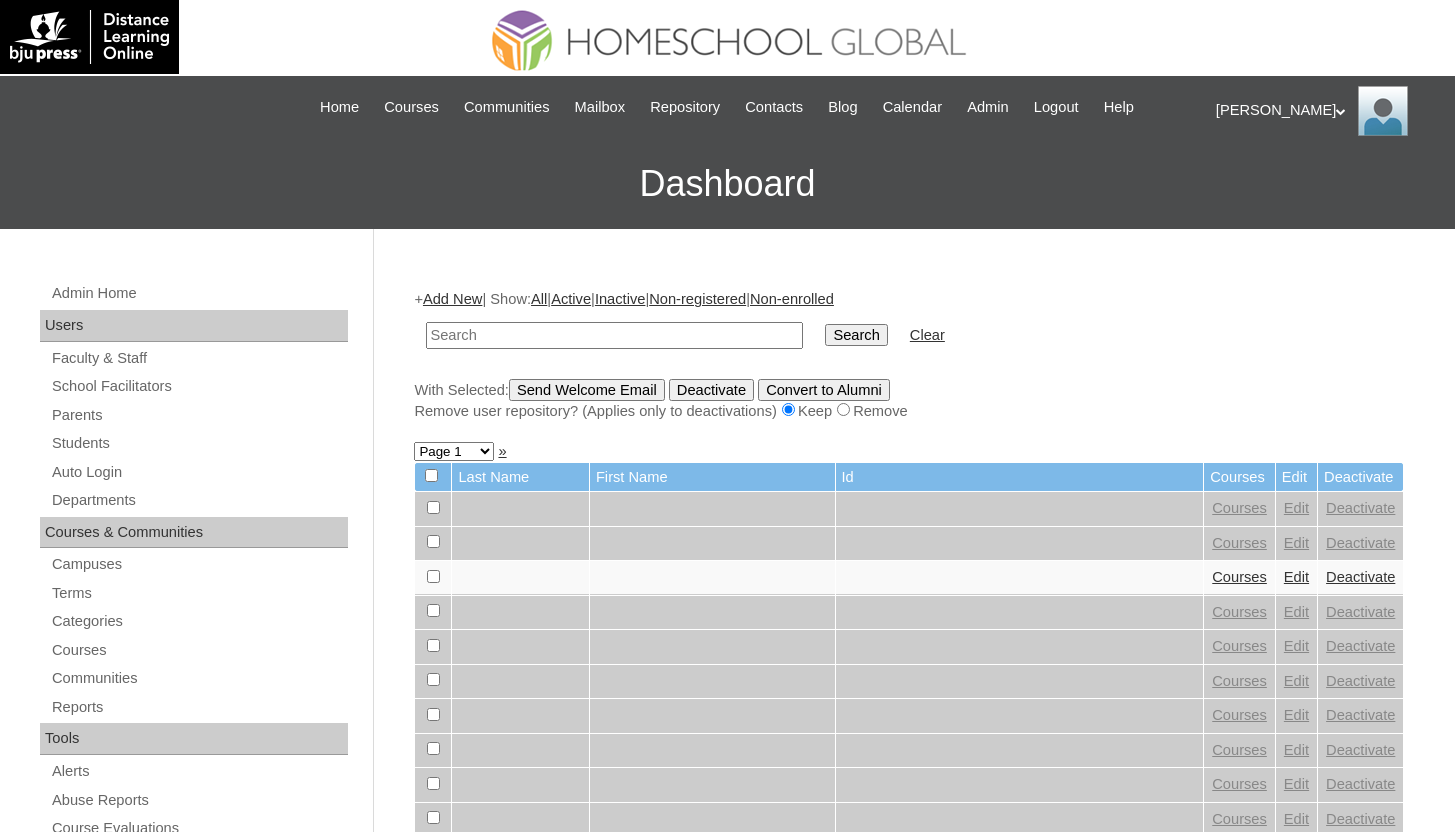 drag, startPoint x: 0, startPoint y: 0, endPoint x: 530, endPoint y: 334, distance: 626.4631 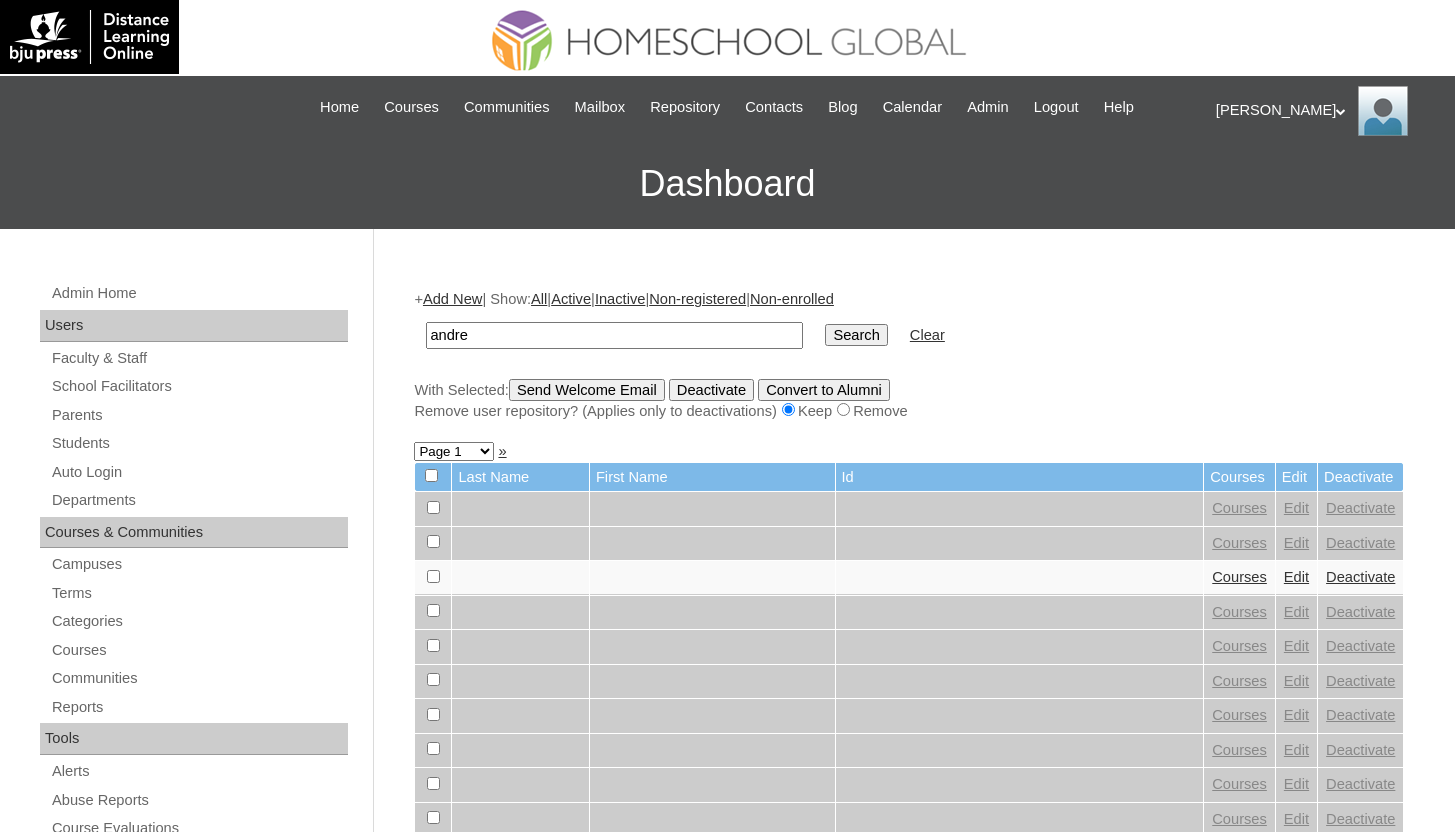 type on "Andres Joaquin" 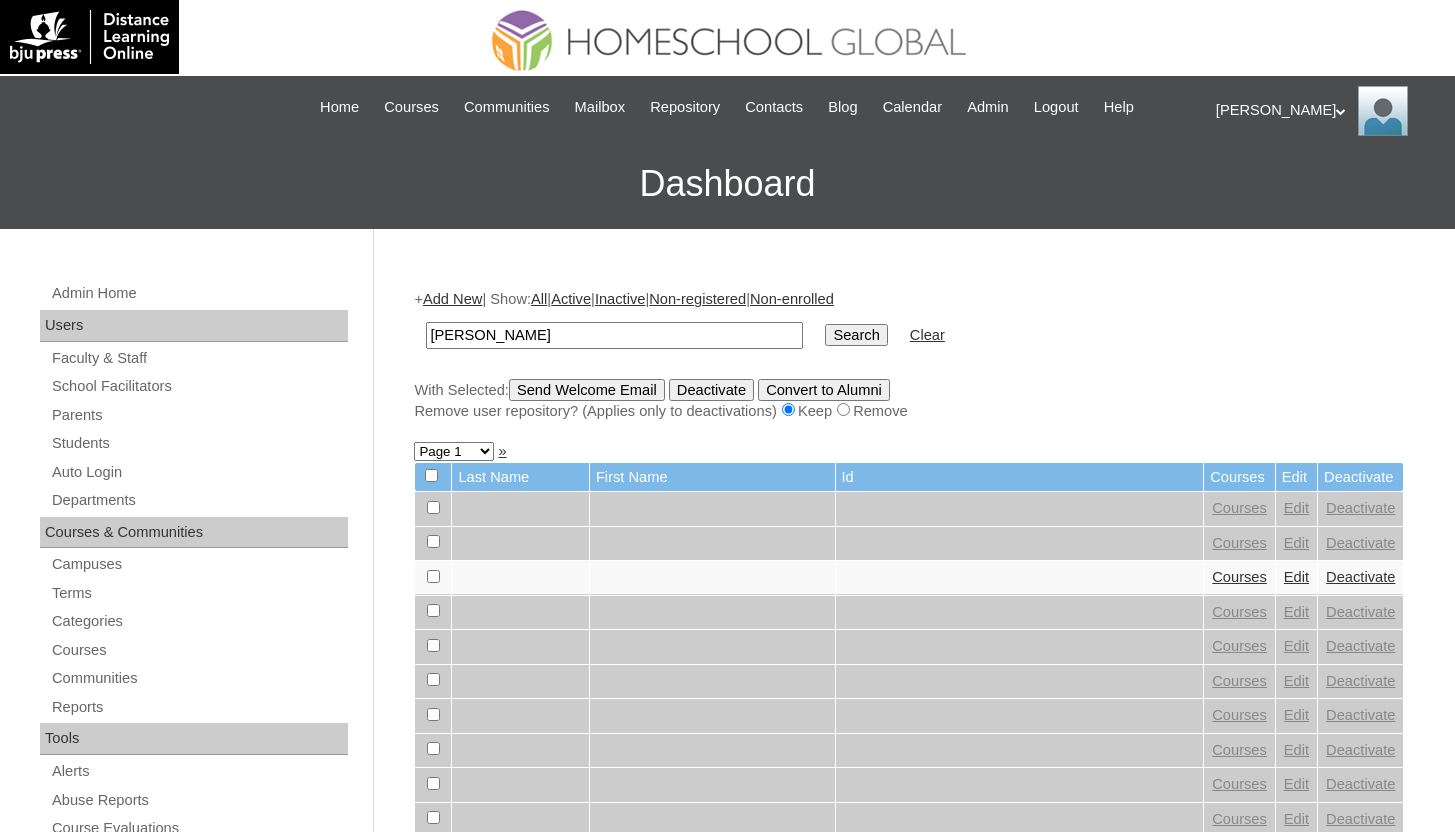 click on "Search" at bounding box center [856, 335] 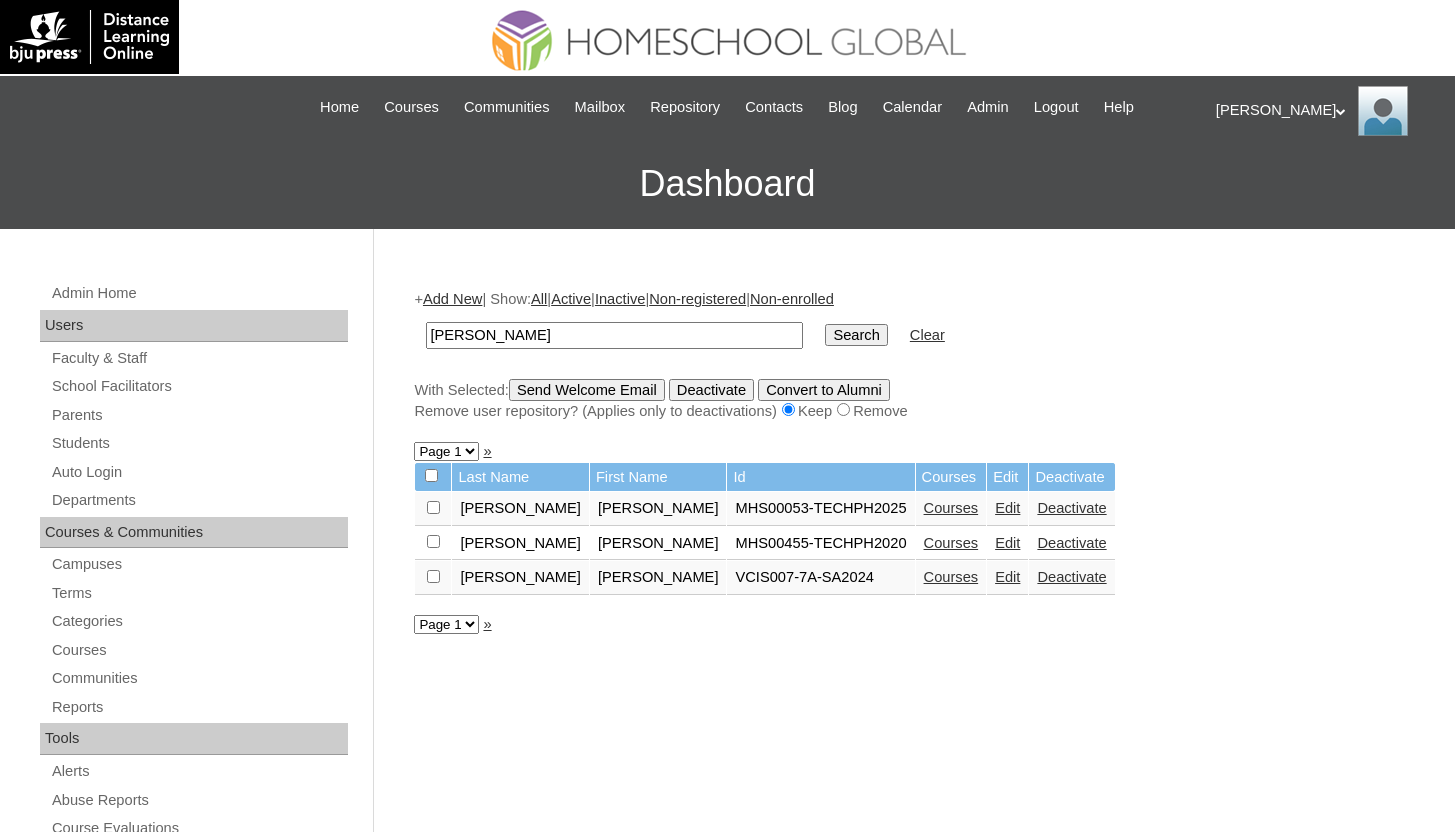 scroll, scrollTop: 0, scrollLeft: 0, axis: both 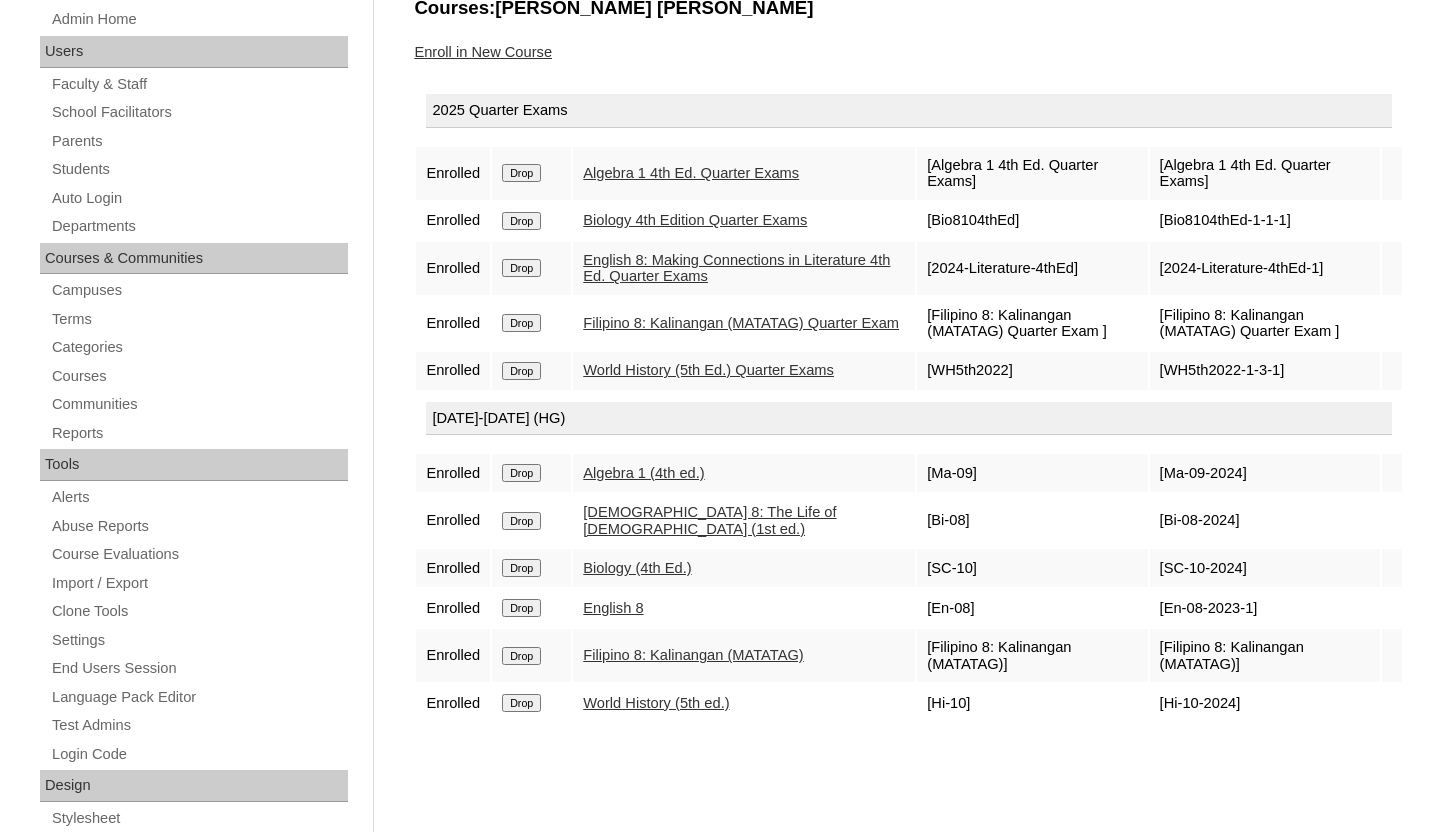click on "Enroll in New Course" at bounding box center [483, 52] 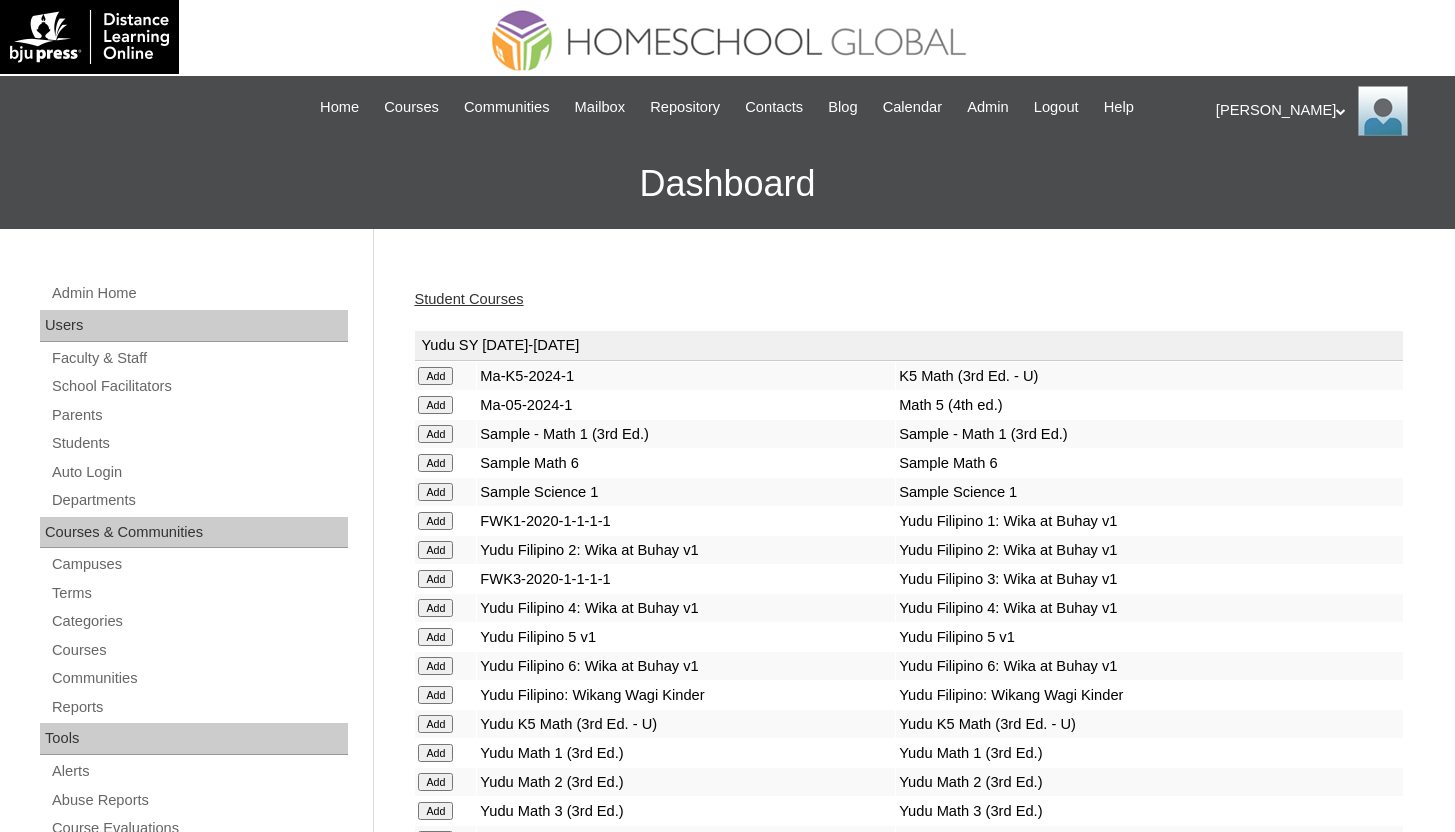 scroll, scrollTop: 0, scrollLeft: 0, axis: both 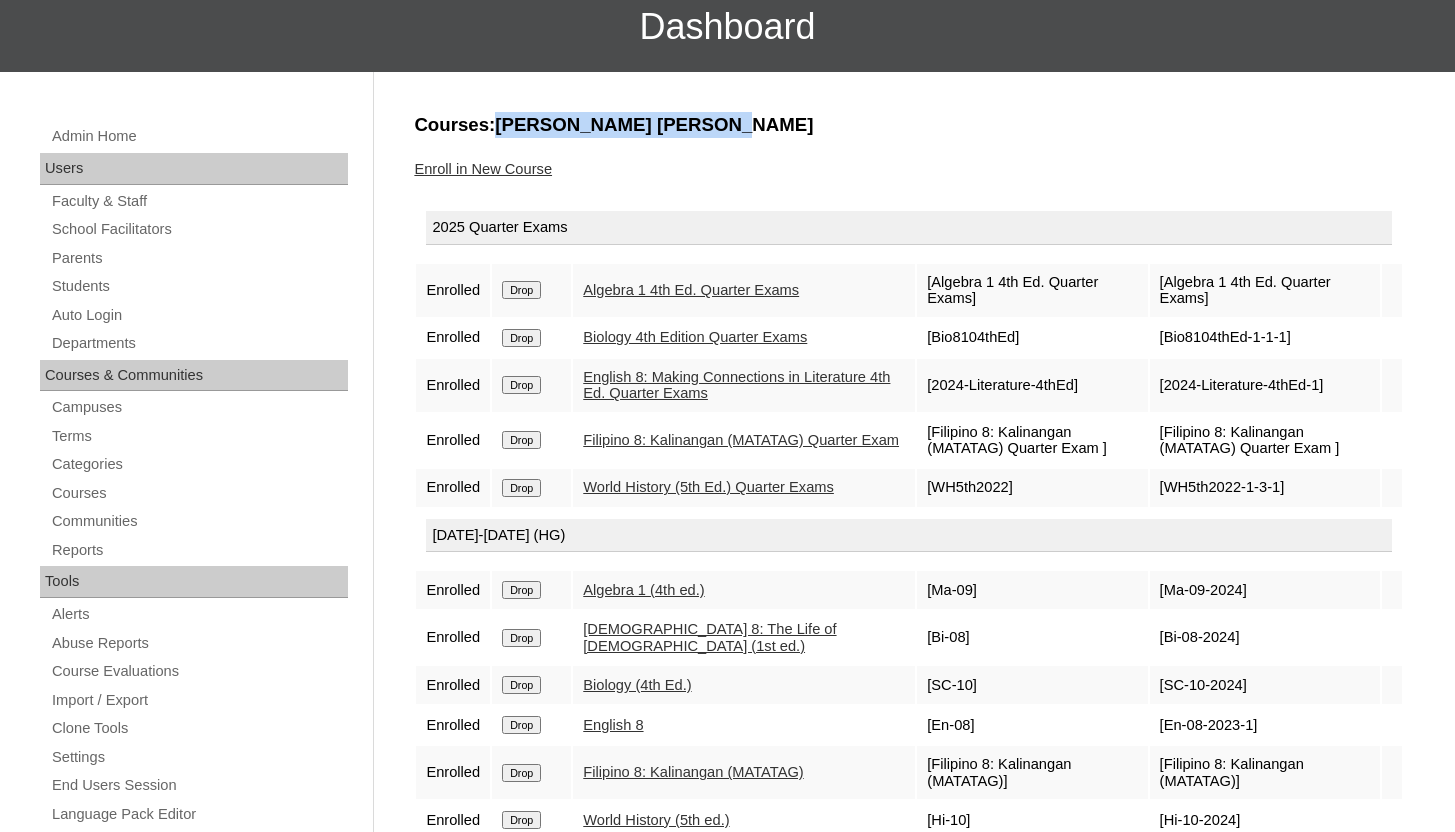 drag, startPoint x: 502, startPoint y: 115, endPoint x: 761, endPoint y: 118, distance: 259.01736 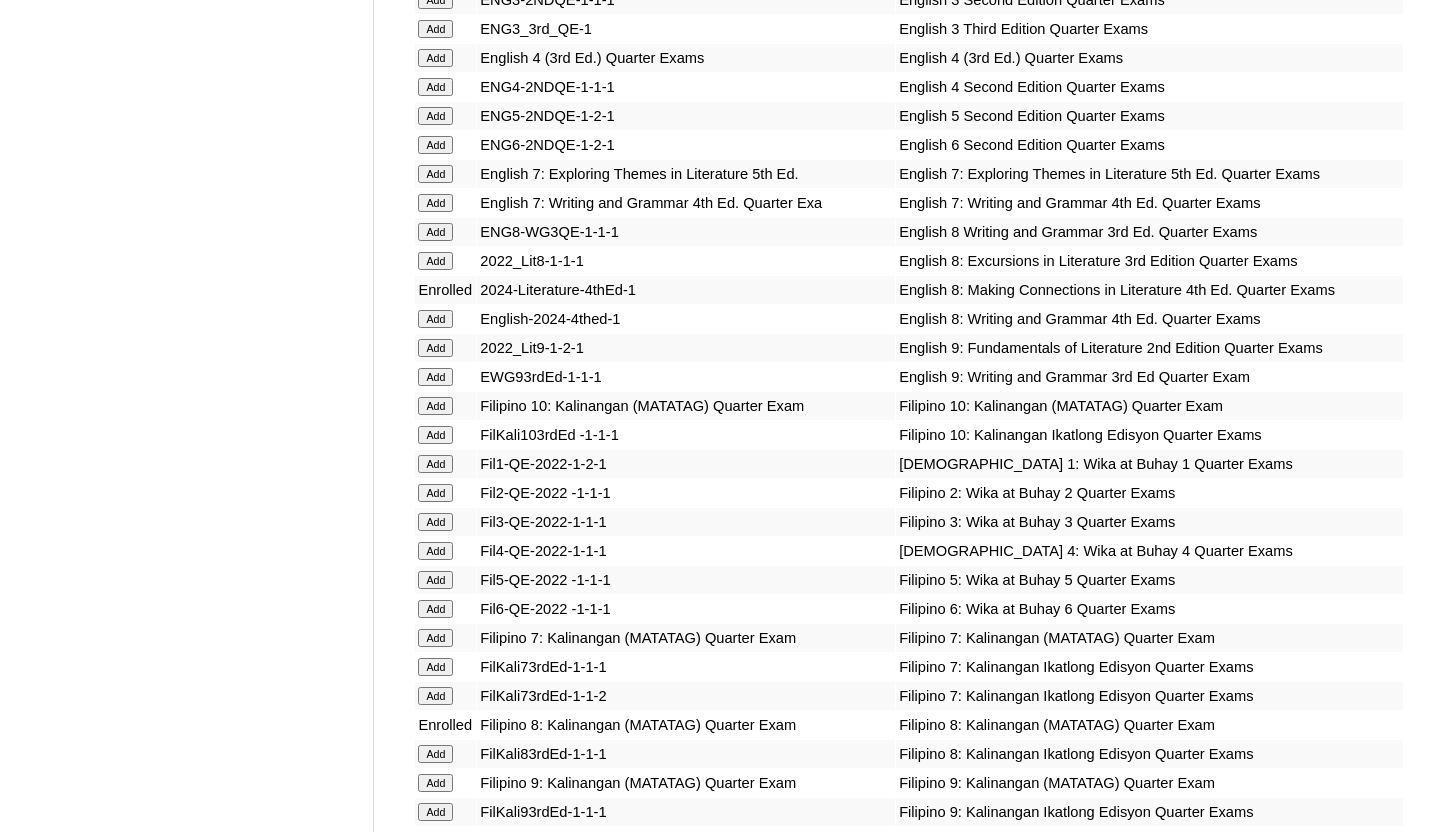 scroll, scrollTop: 1856, scrollLeft: 0, axis: vertical 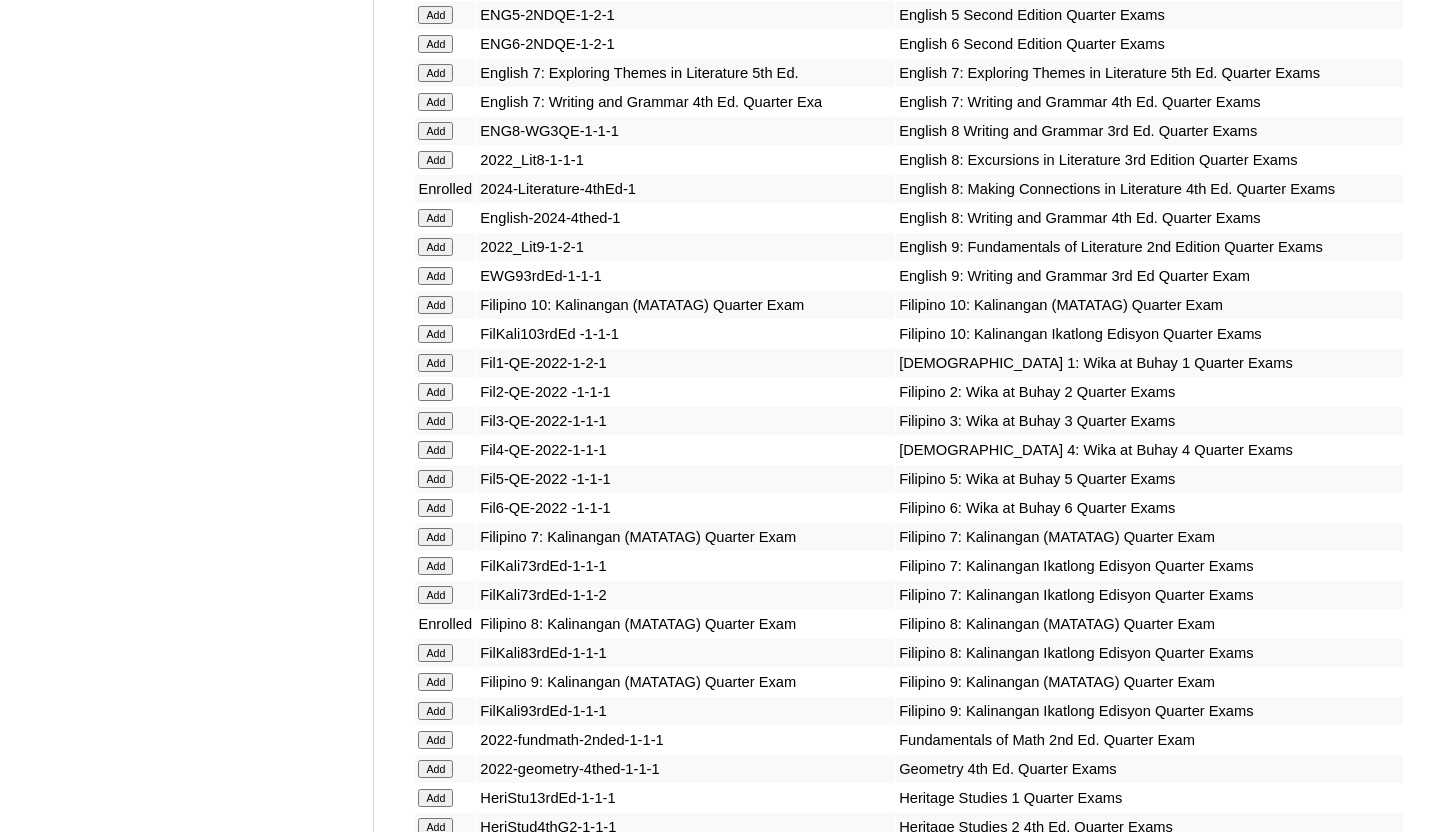 click on "Add" at bounding box center (435, -1480) 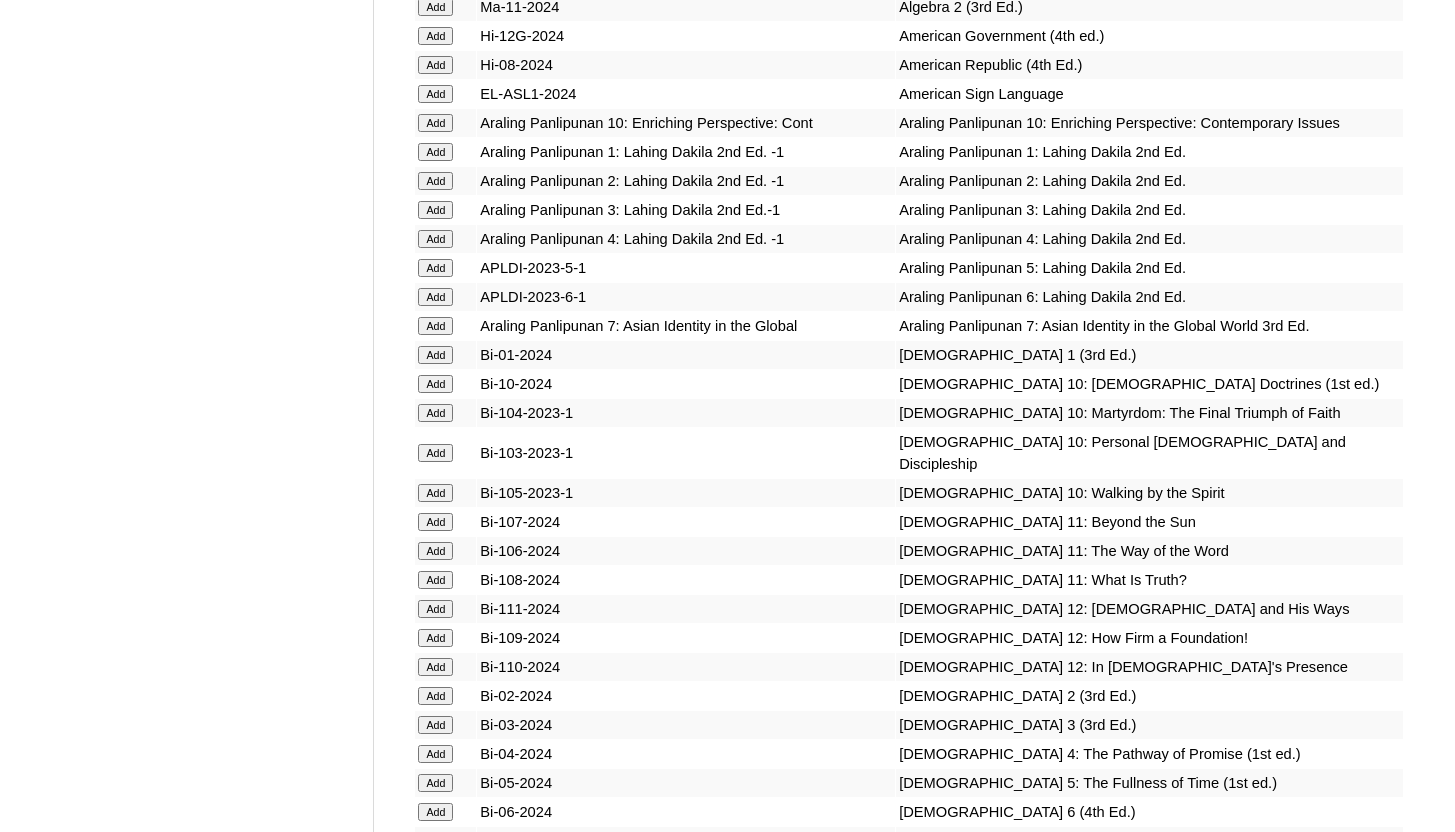 scroll, scrollTop: 3921, scrollLeft: 0, axis: vertical 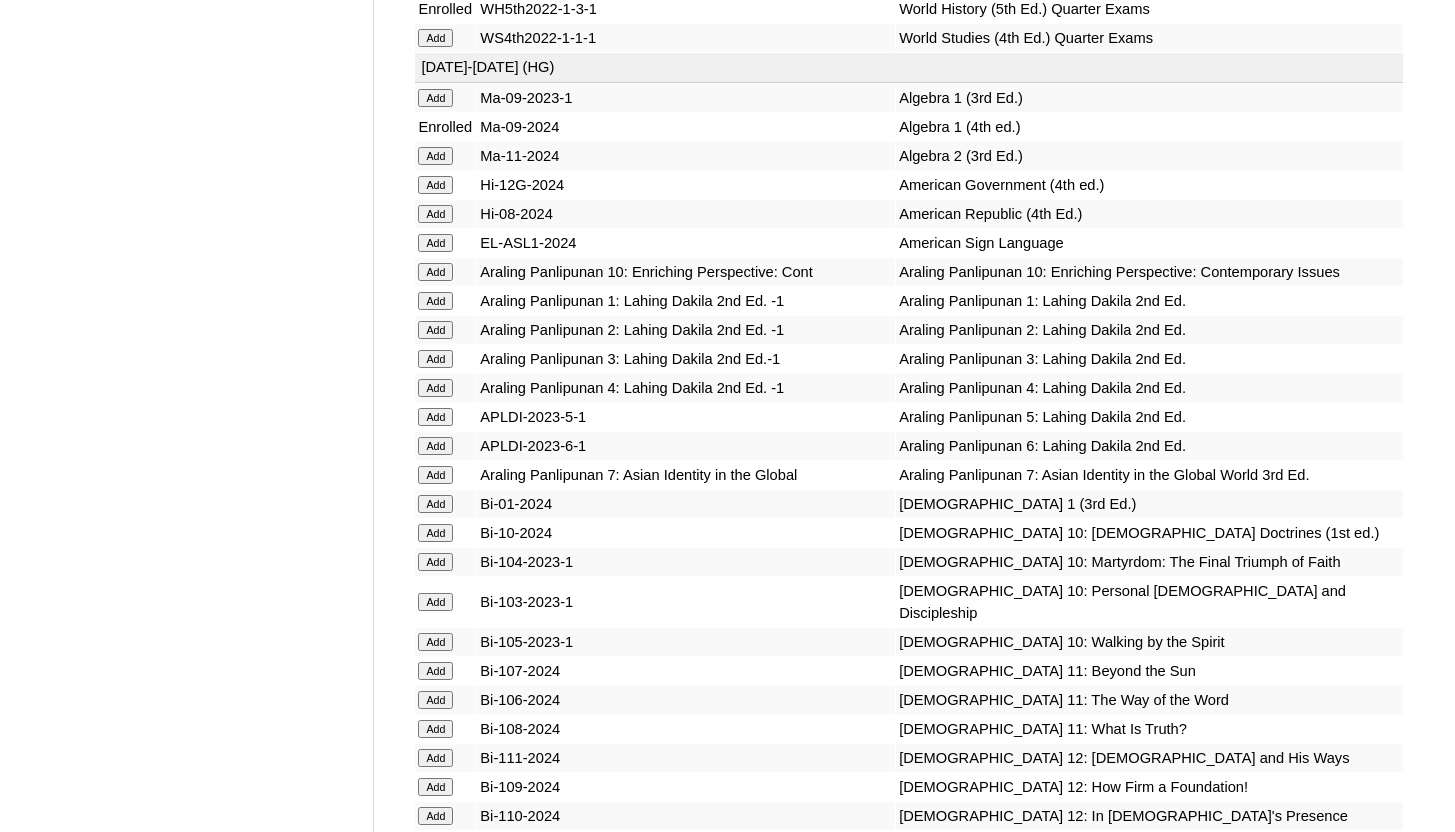 click on "Add" at bounding box center (435, -3545) 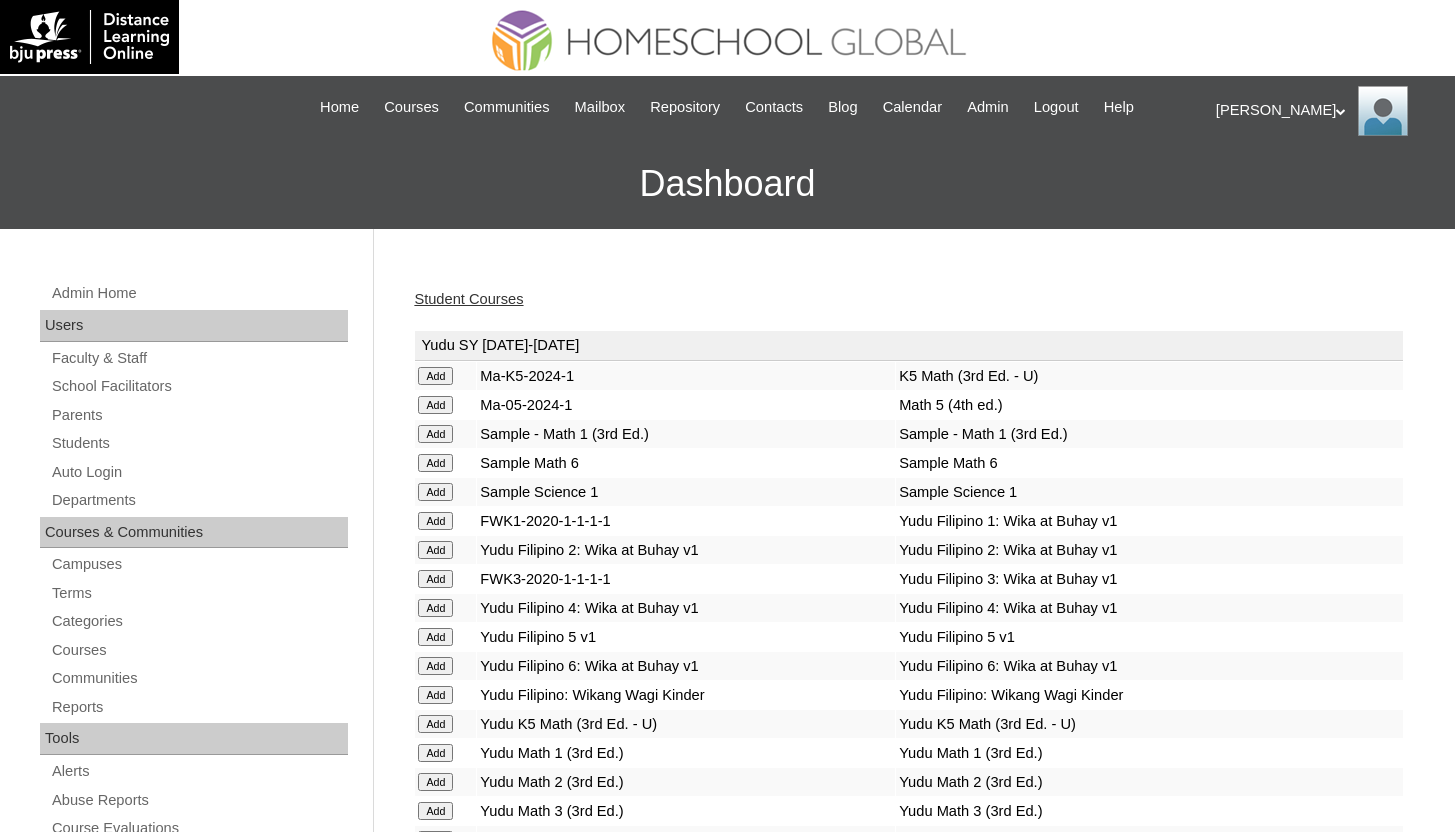 scroll, scrollTop: 0, scrollLeft: 0, axis: both 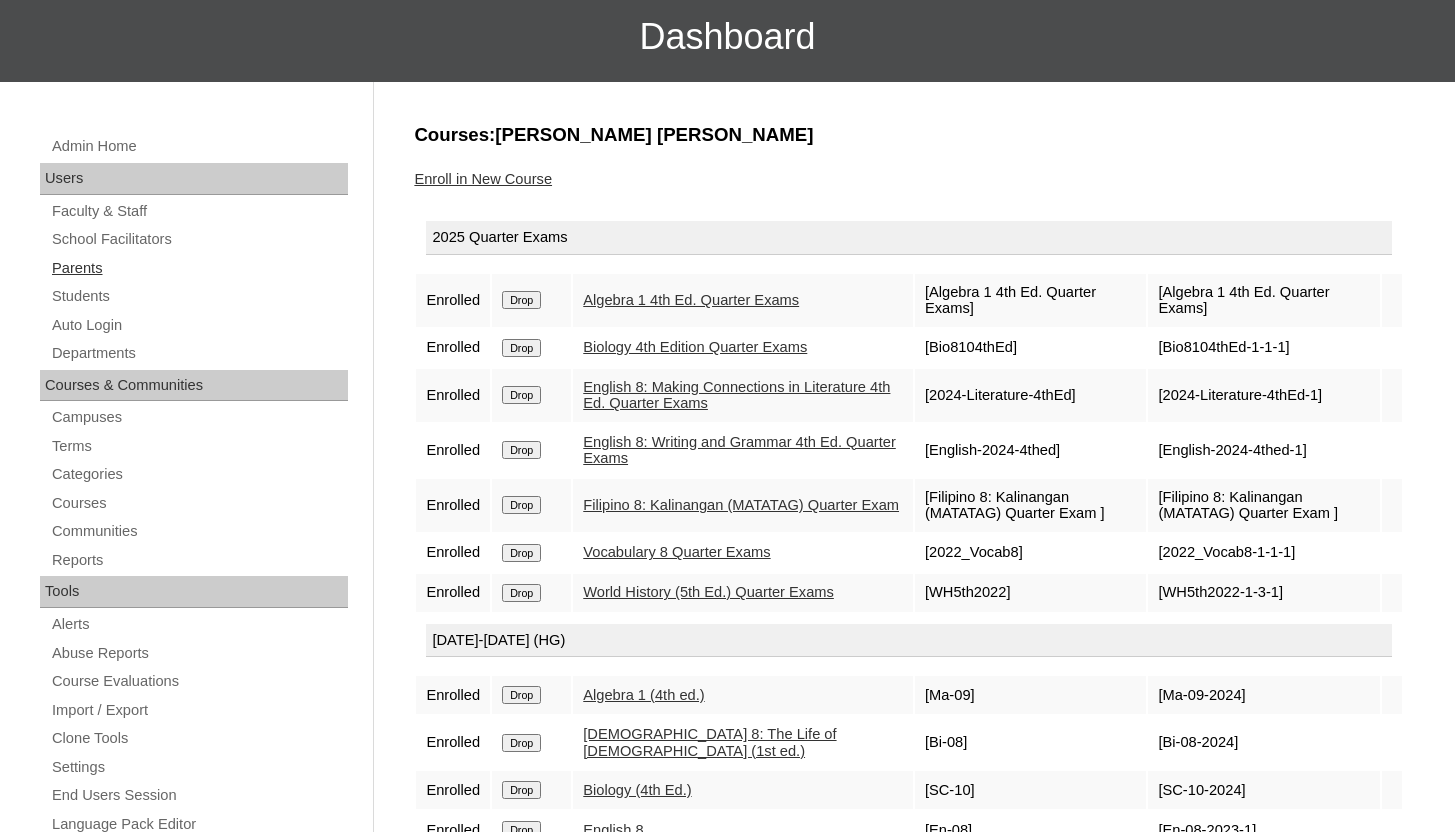 click on "Parents" at bounding box center (199, 268) 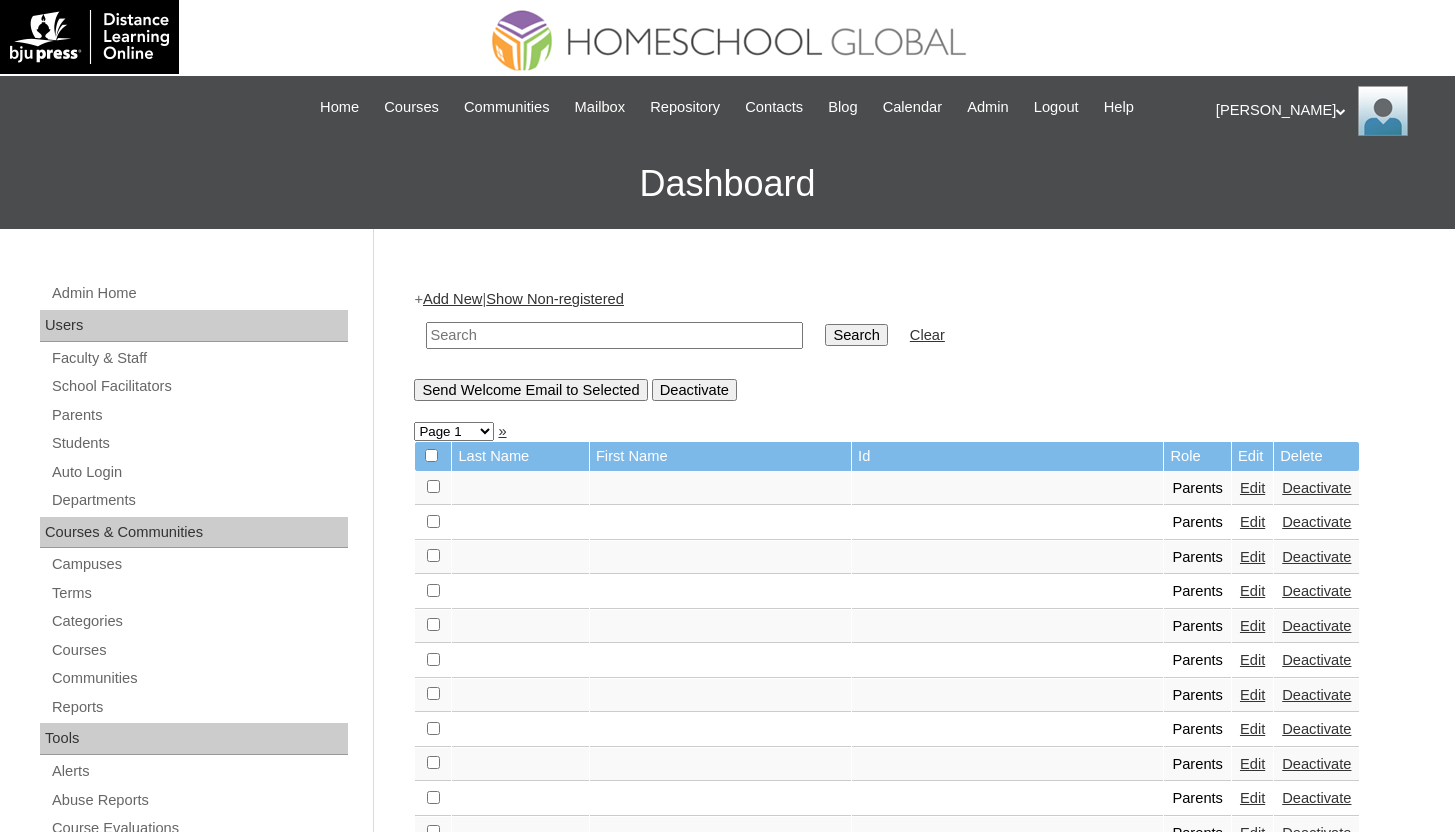 scroll, scrollTop: 0, scrollLeft: 0, axis: both 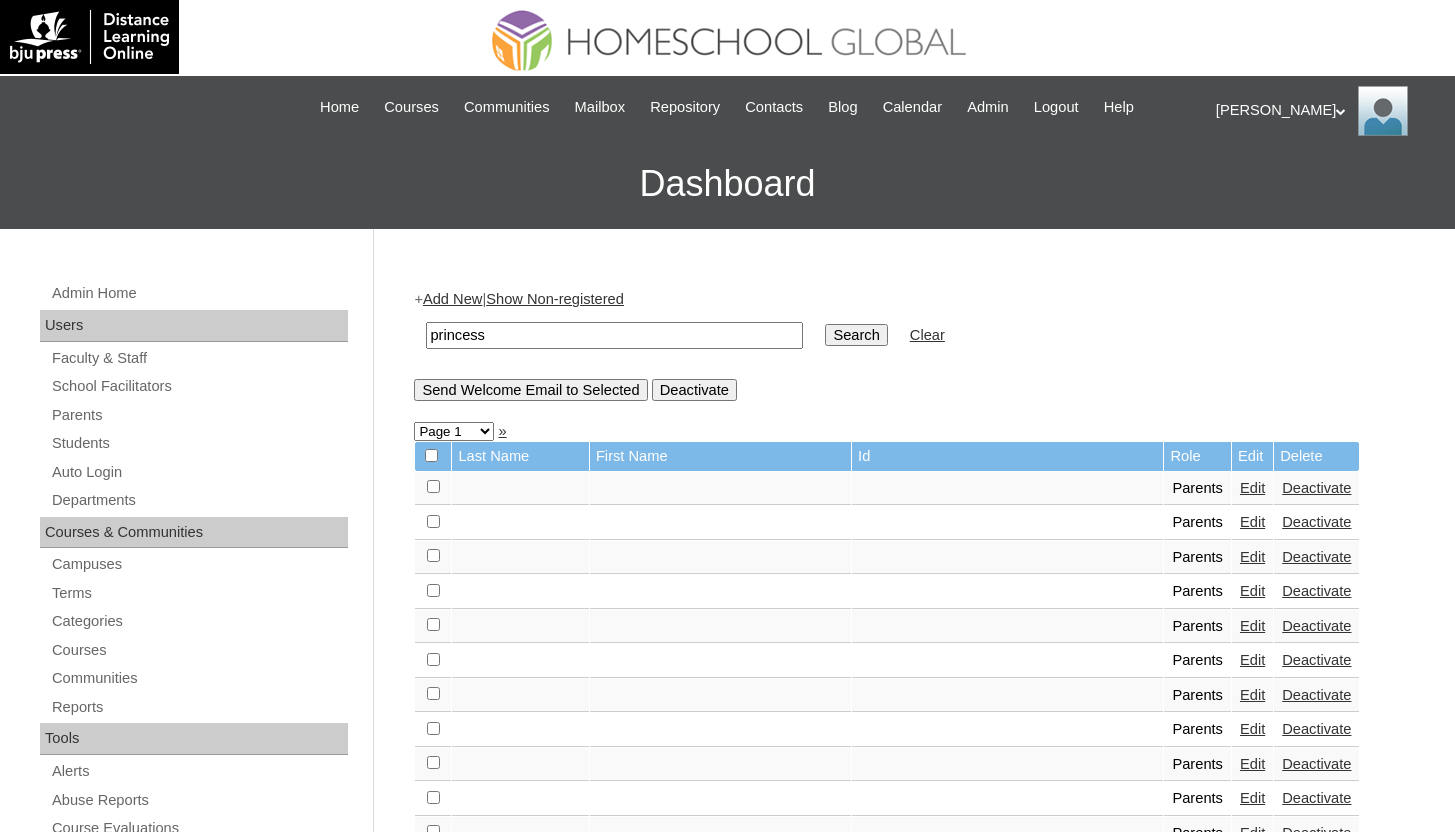 type on "princess" 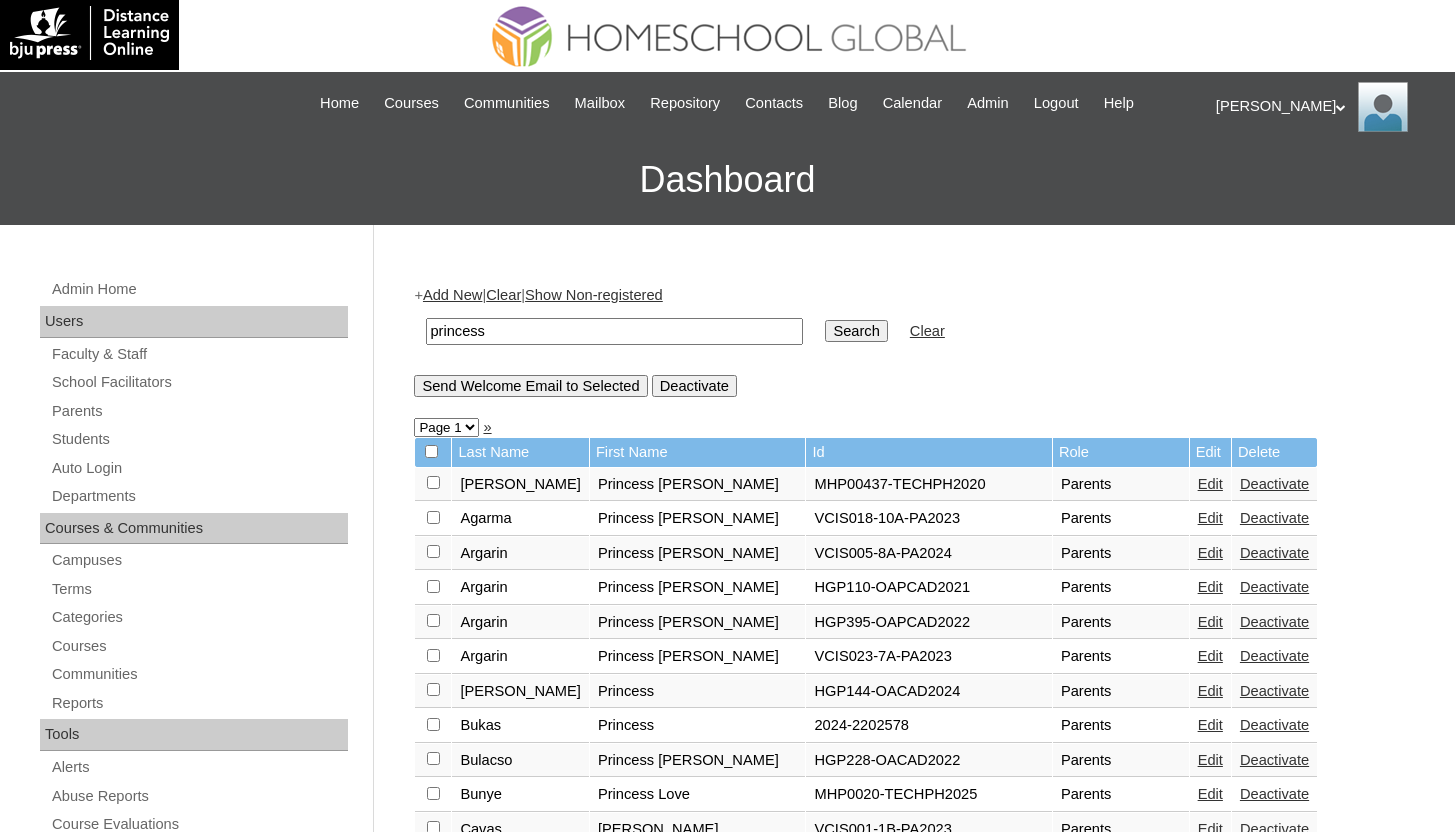 scroll, scrollTop: 0, scrollLeft: 0, axis: both 